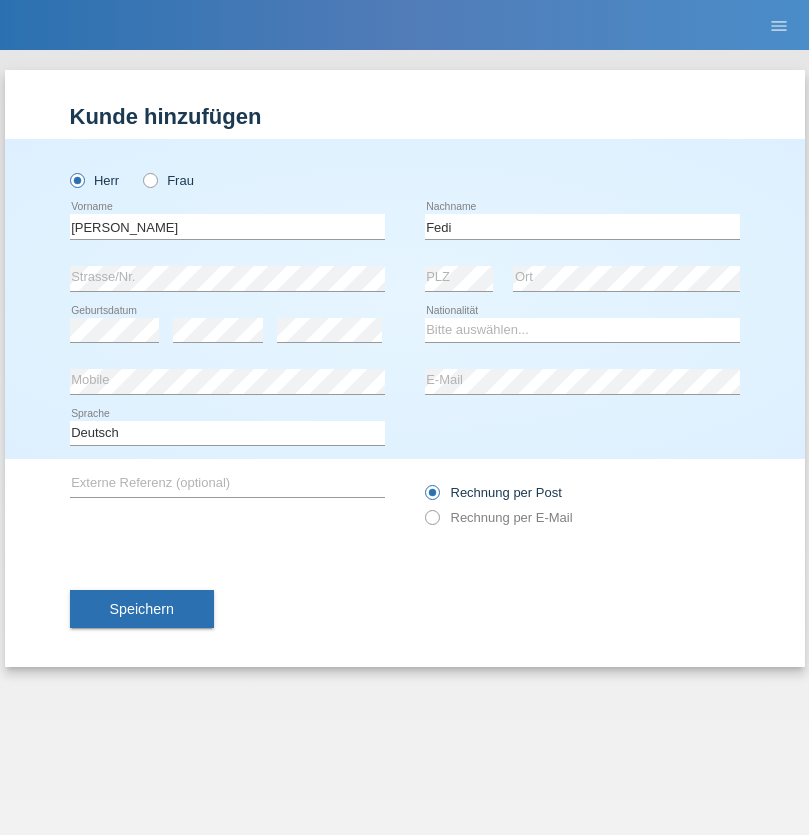 scroll, scrollTop: 0, scrollLeft: 0, axis: both 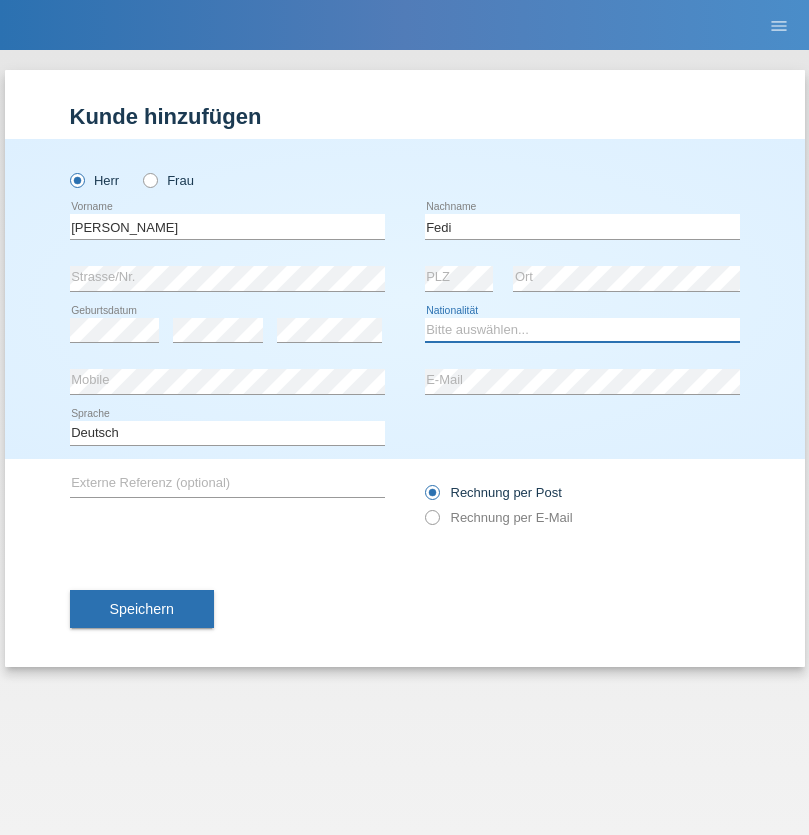 select on "CH" 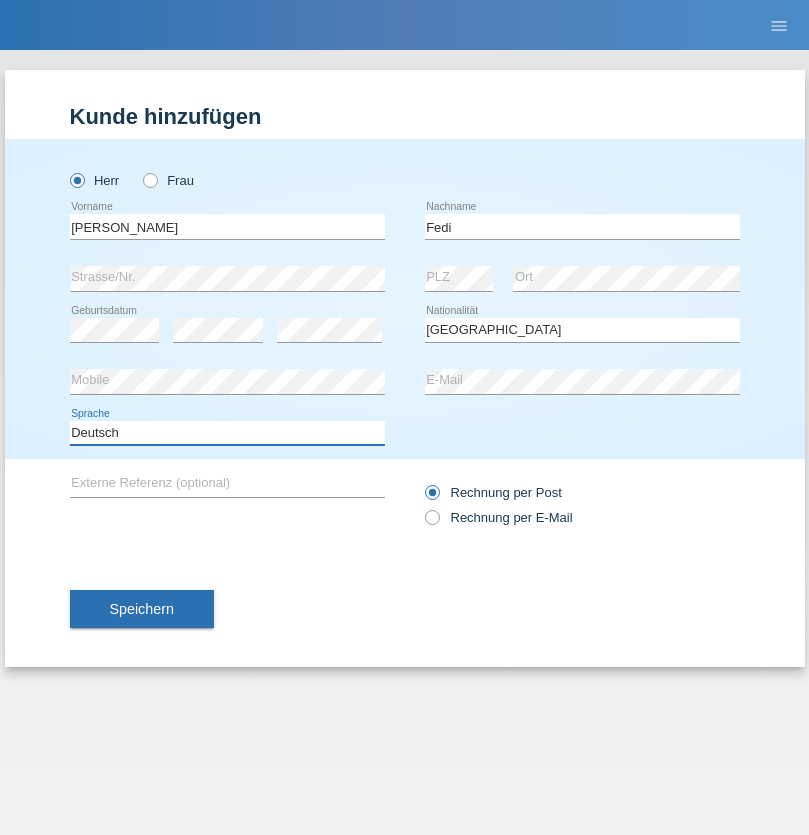 select on "en" 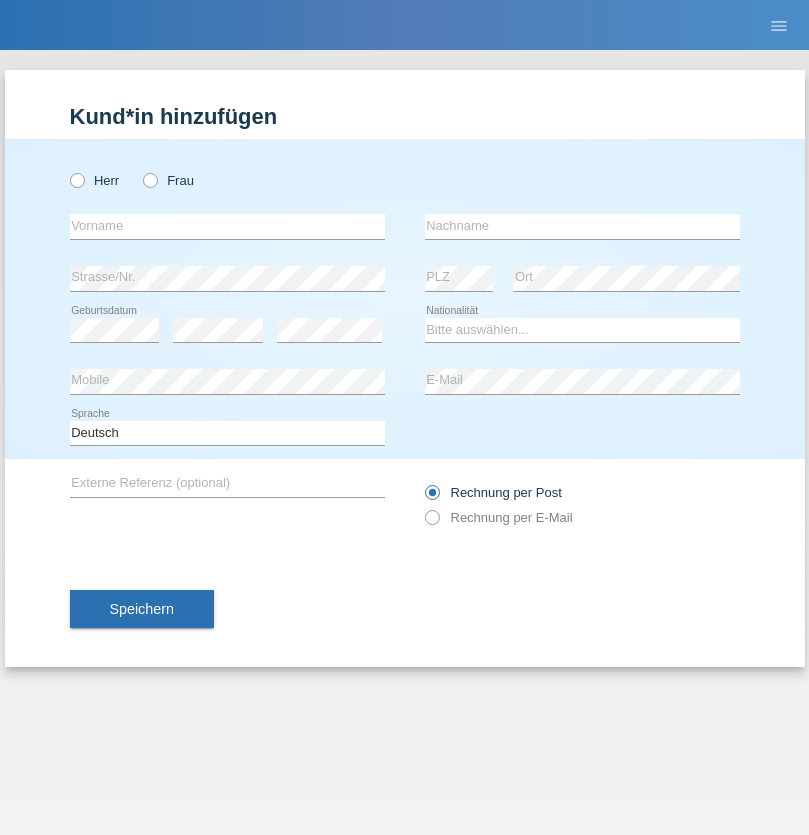scroll, scrollTop: 0, scrollLeft: 0, axis: both 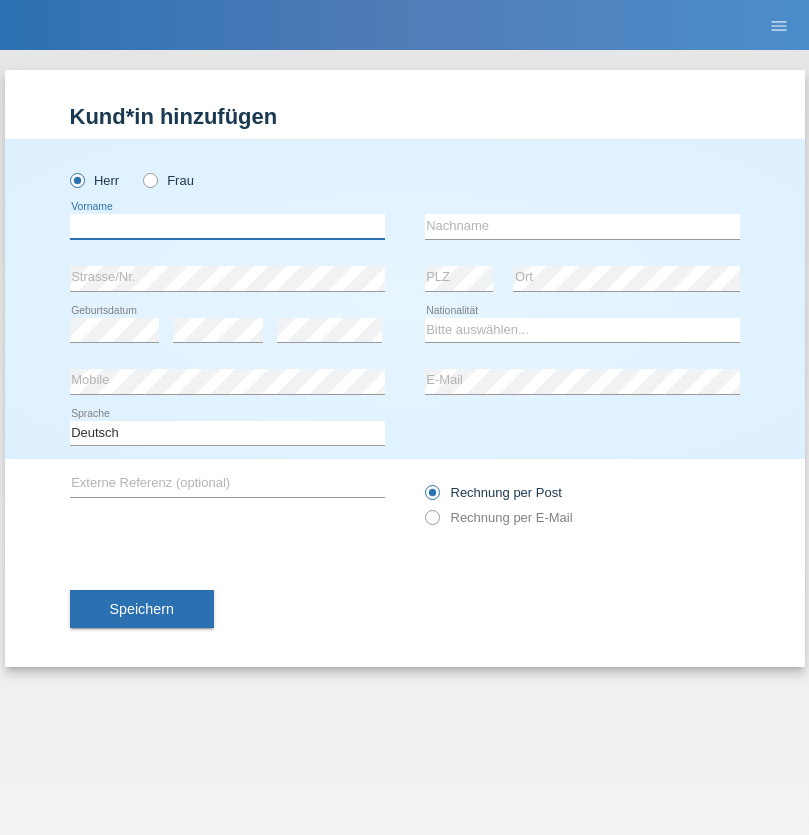 click at bounding box center [227, 226] 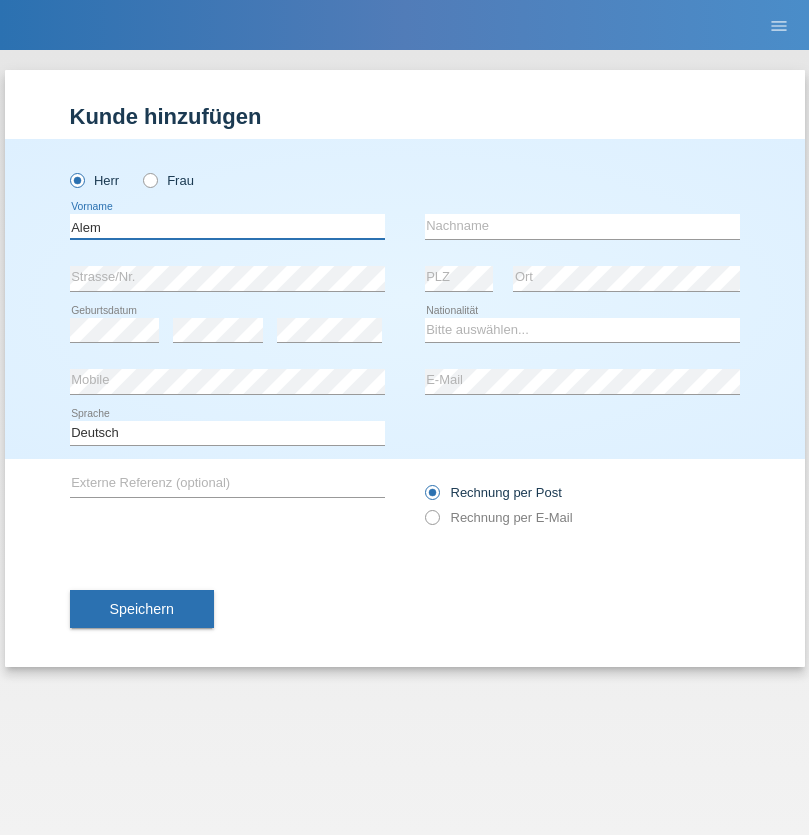 type on "Alem" 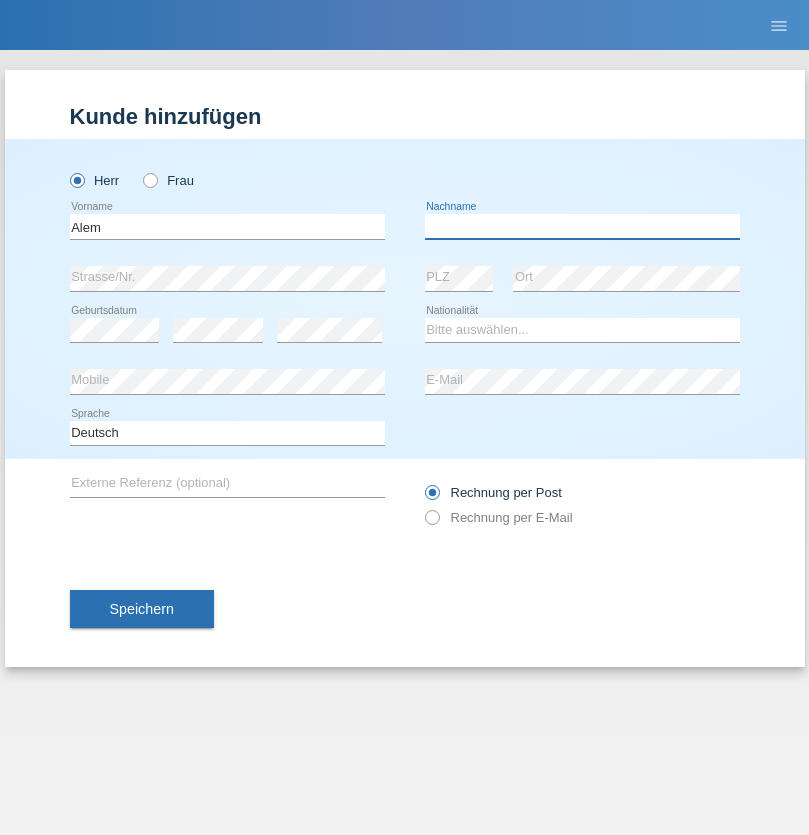 click at bounding box center [582, 226] 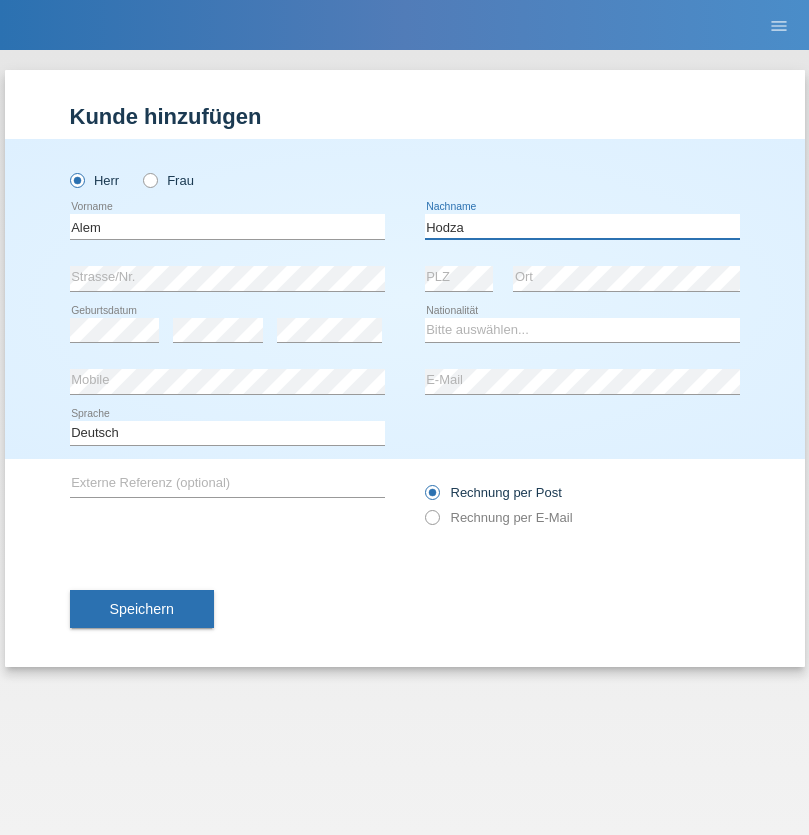 type on "Hodza" 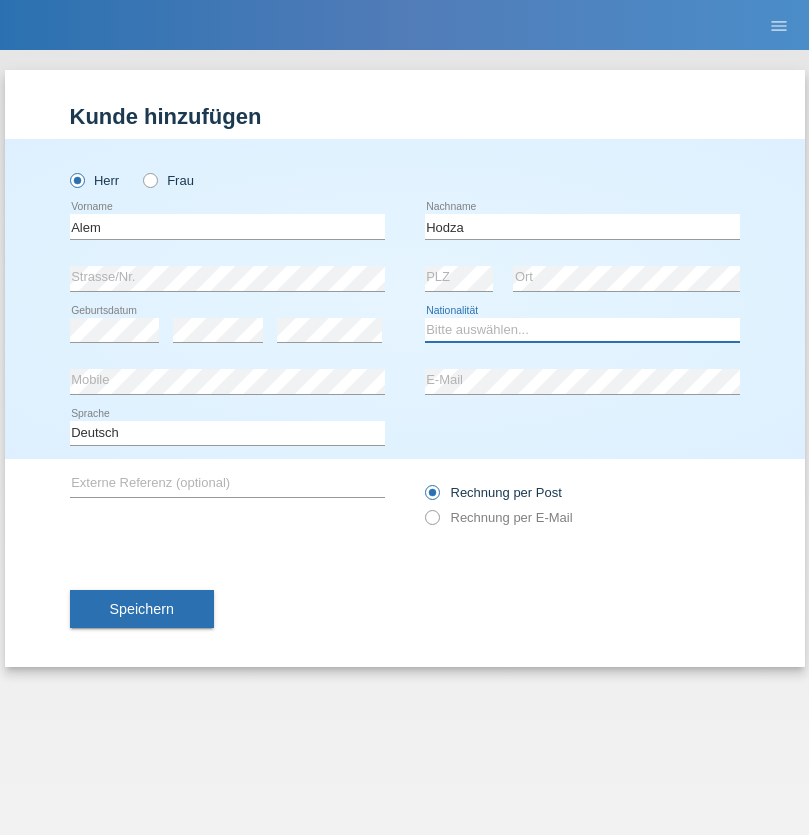 select on "HR" 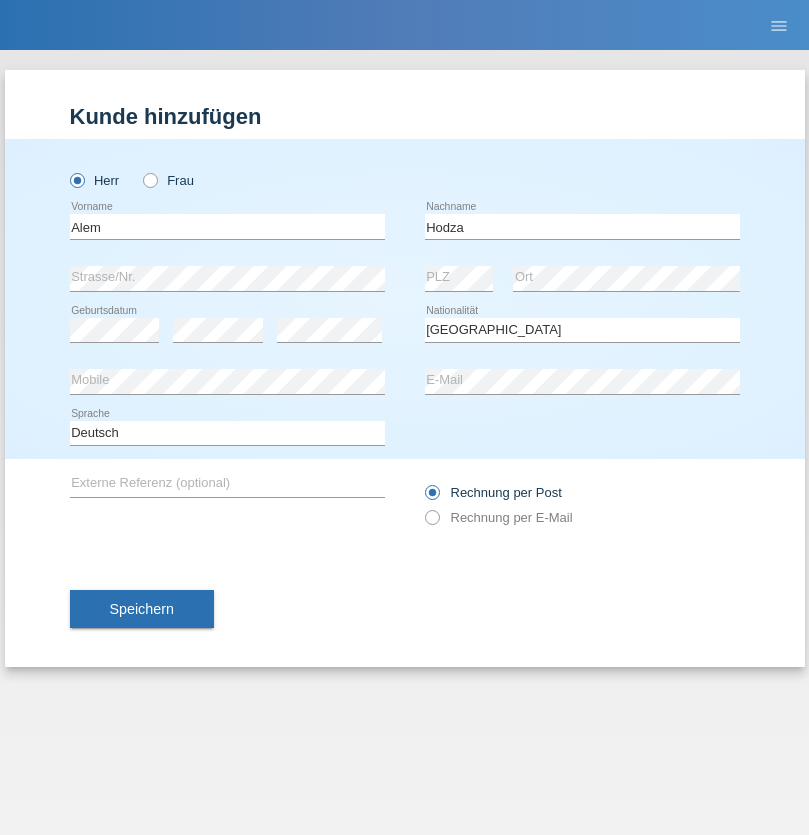 select on "C" 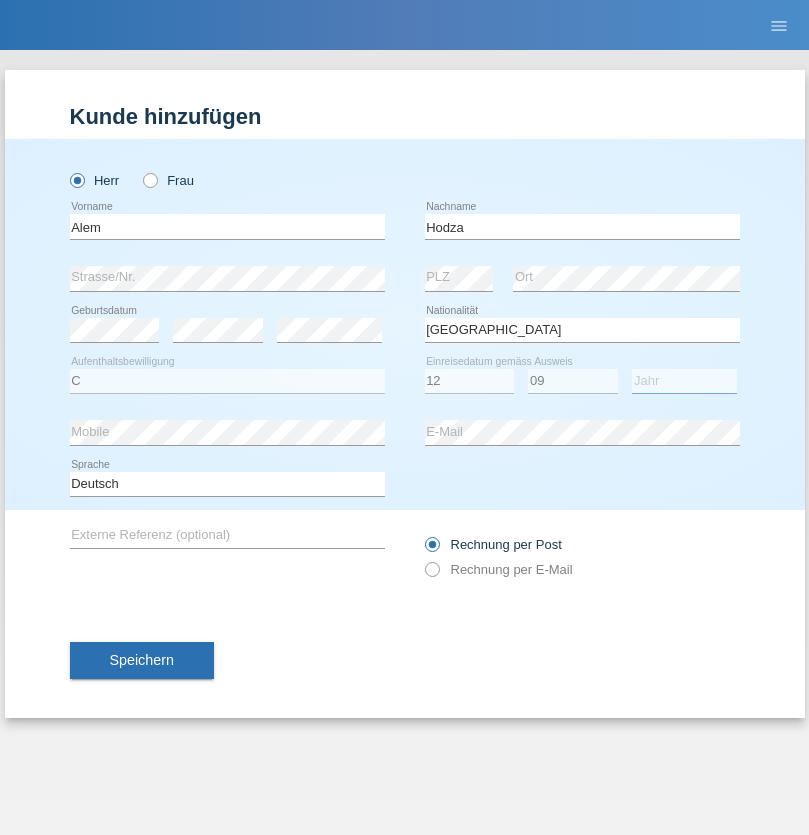select on "2021" 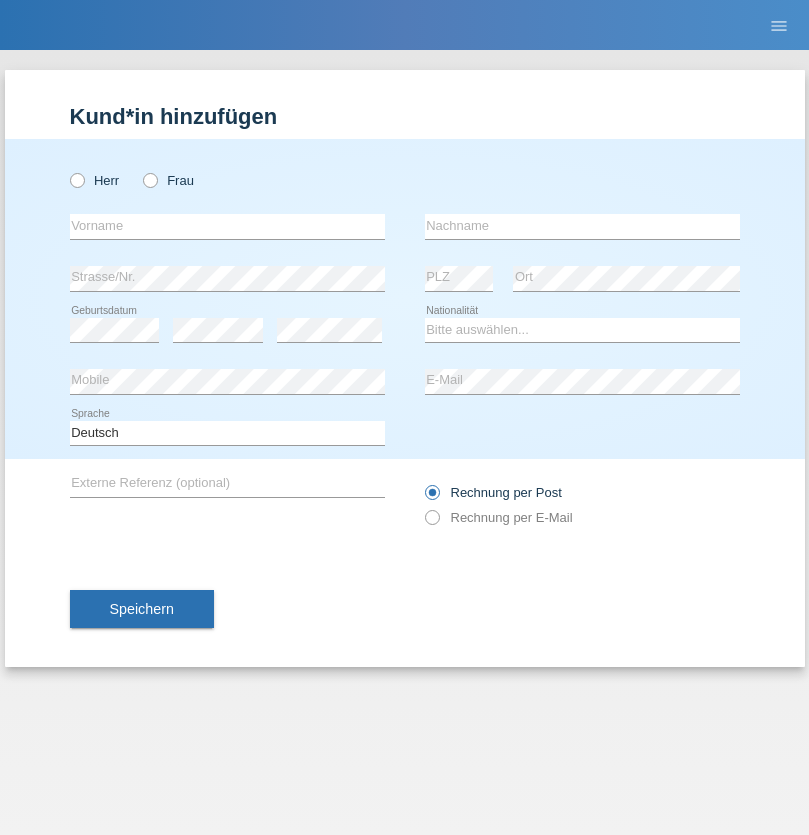 scroll, scrollTop: 0, scrollLeft: 0, axis: both 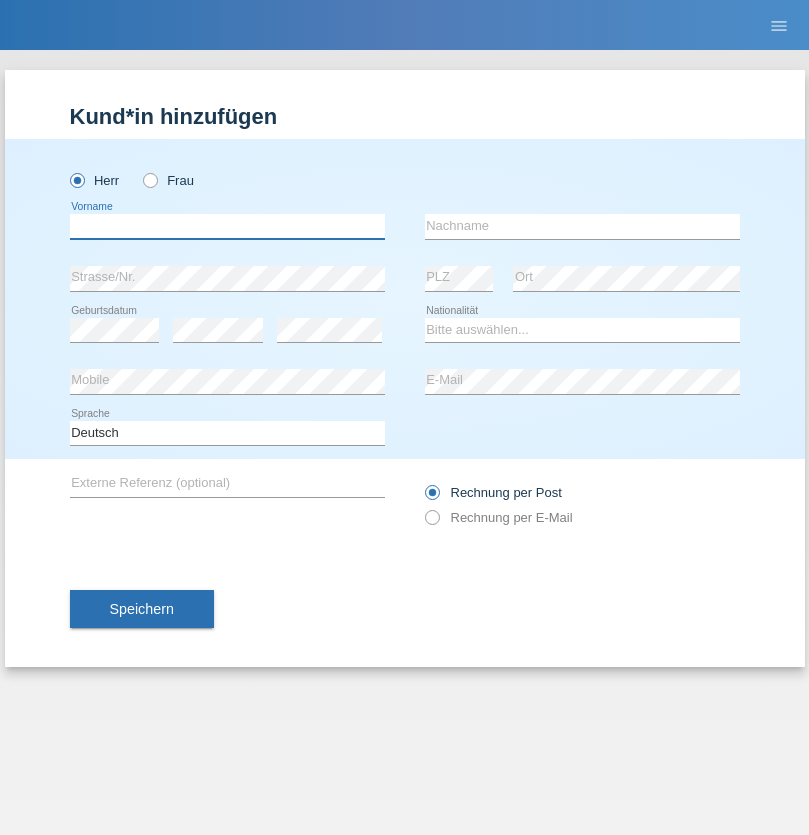click at bounding box center [227, 226] 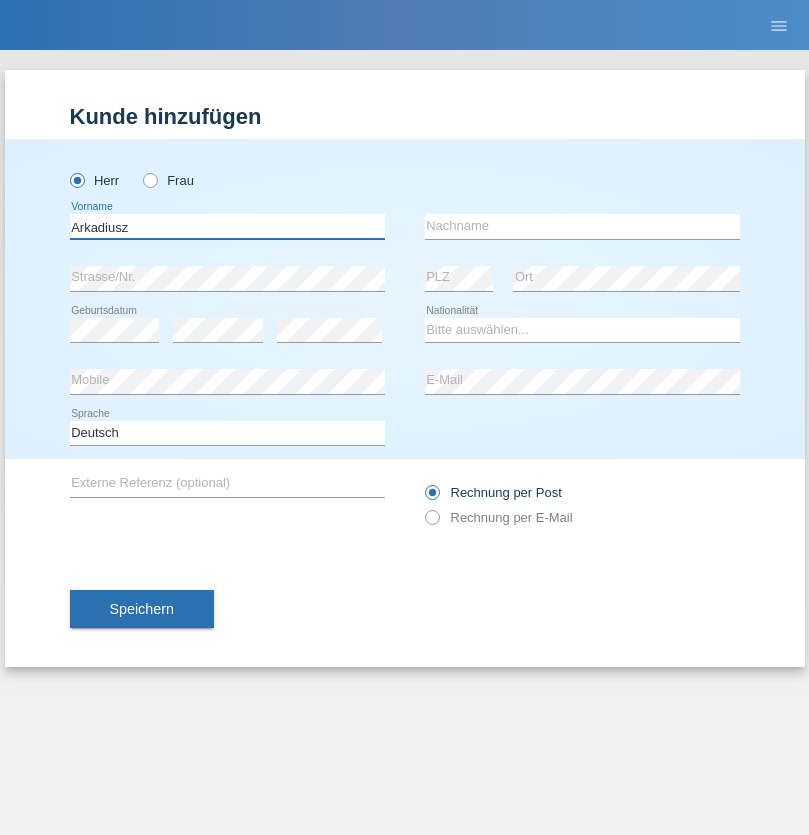 type on "Arkadiusz" 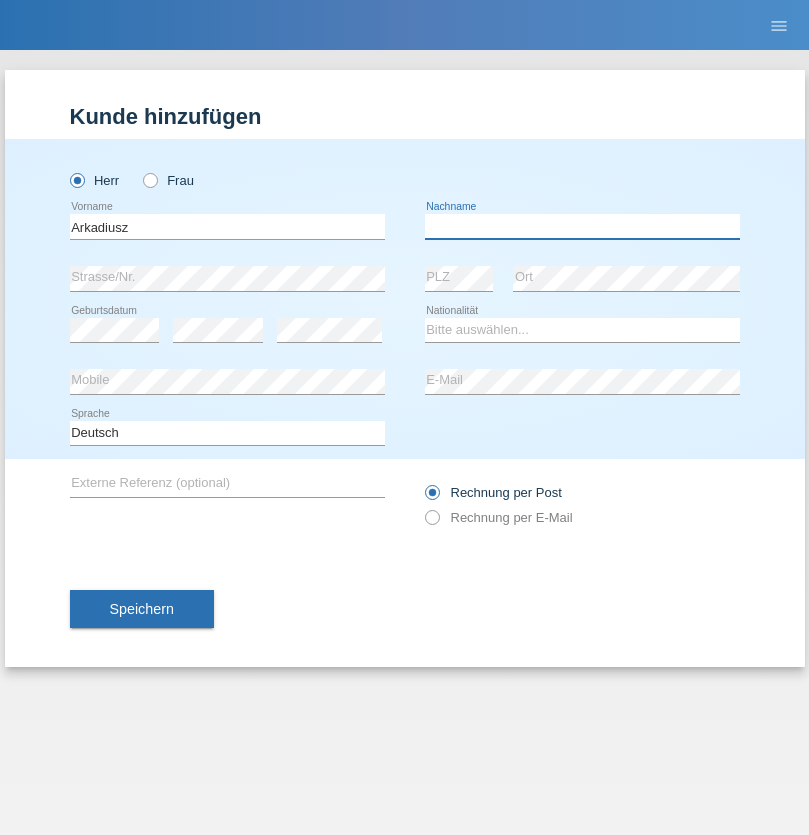 click at bounding box center (582, 226) 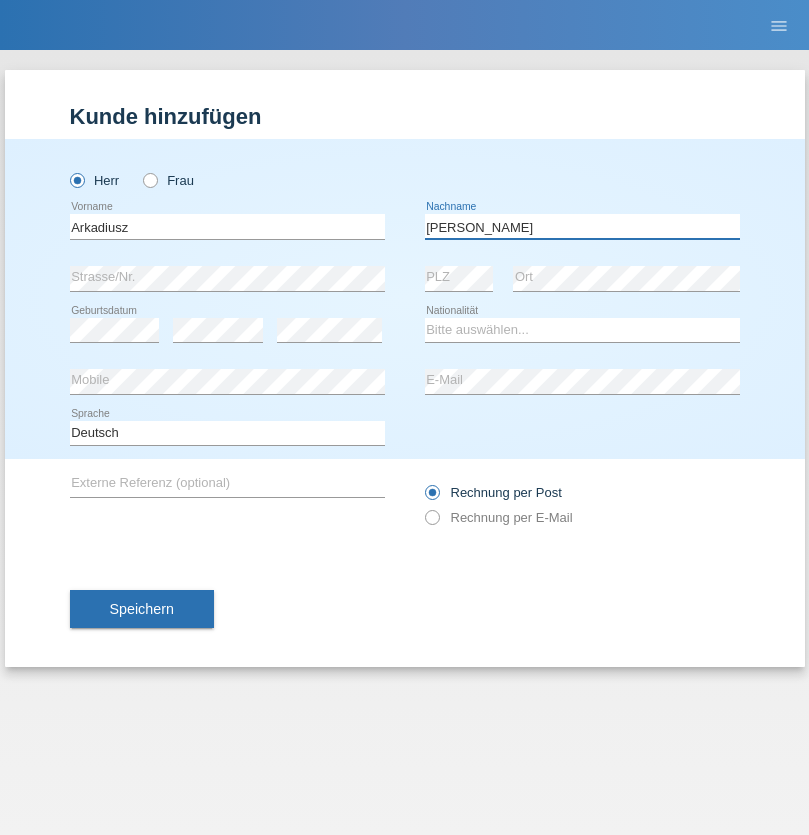 type on "Lukaszewski" 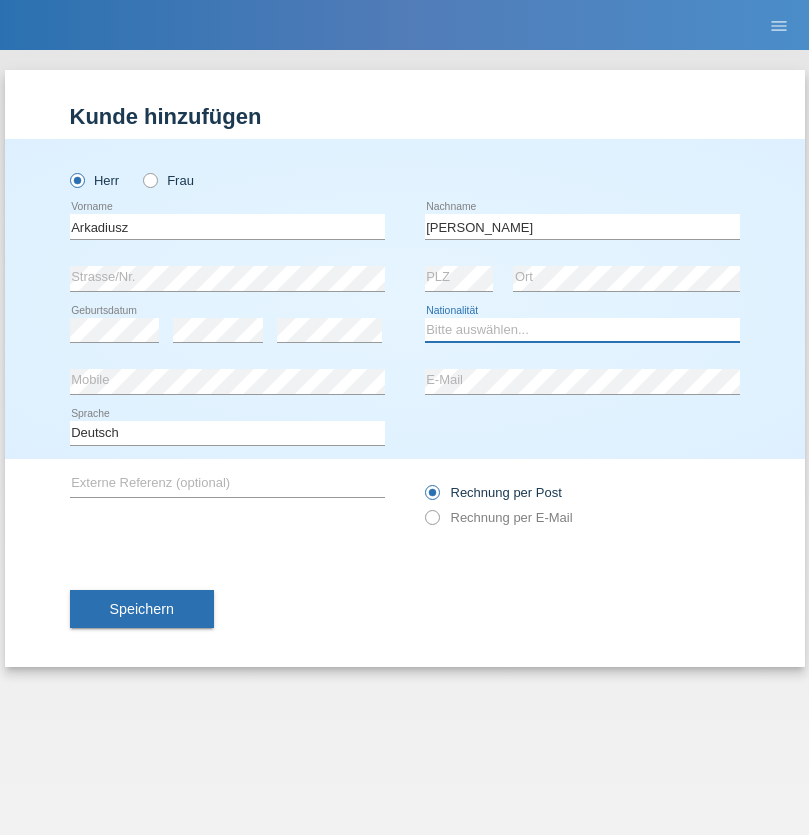 select on "PL" 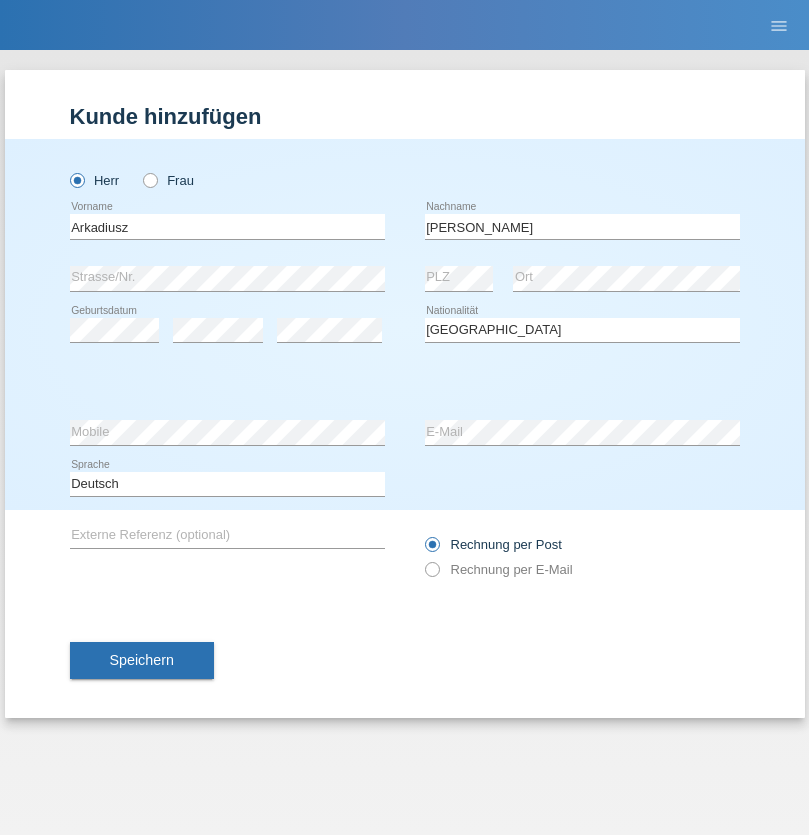 select on "C" 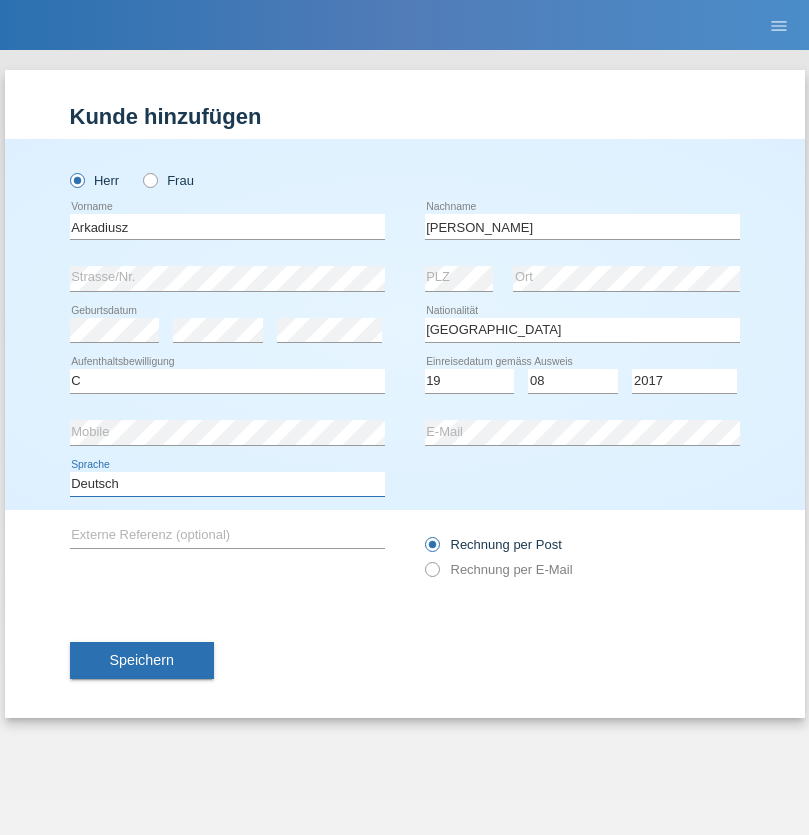 select on "en" 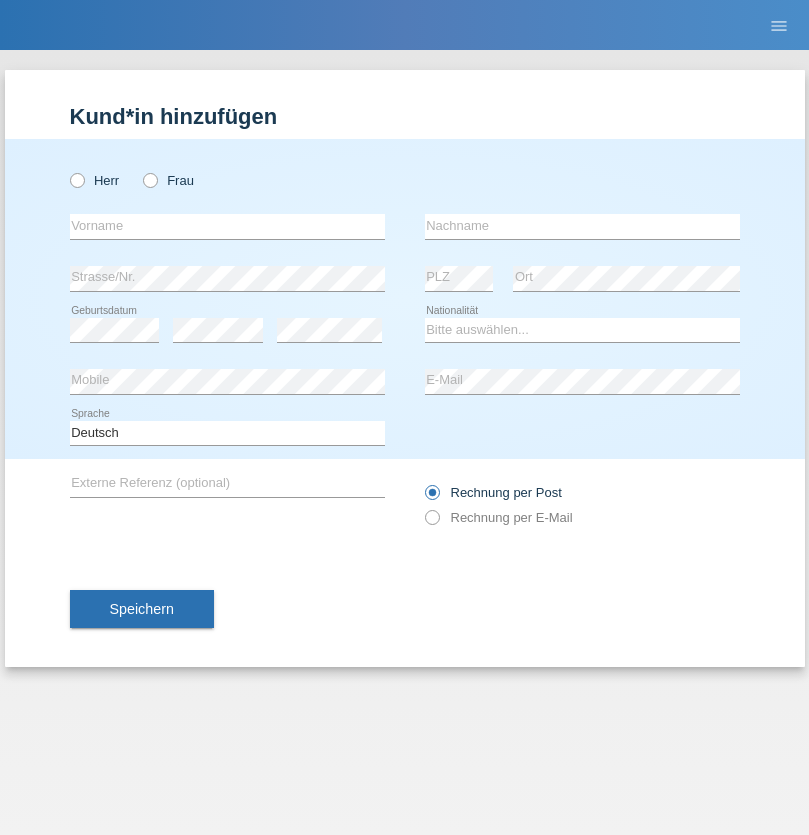 scroll, scrollTop: 0, scrollLeft: 0, axis: both 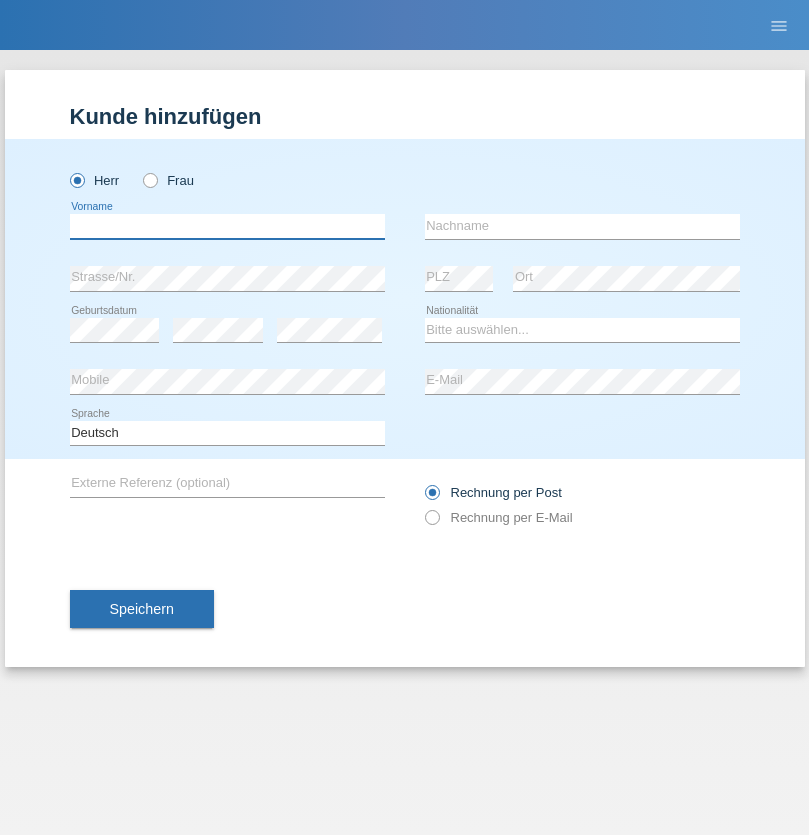 click at bounding box center (227, 226) 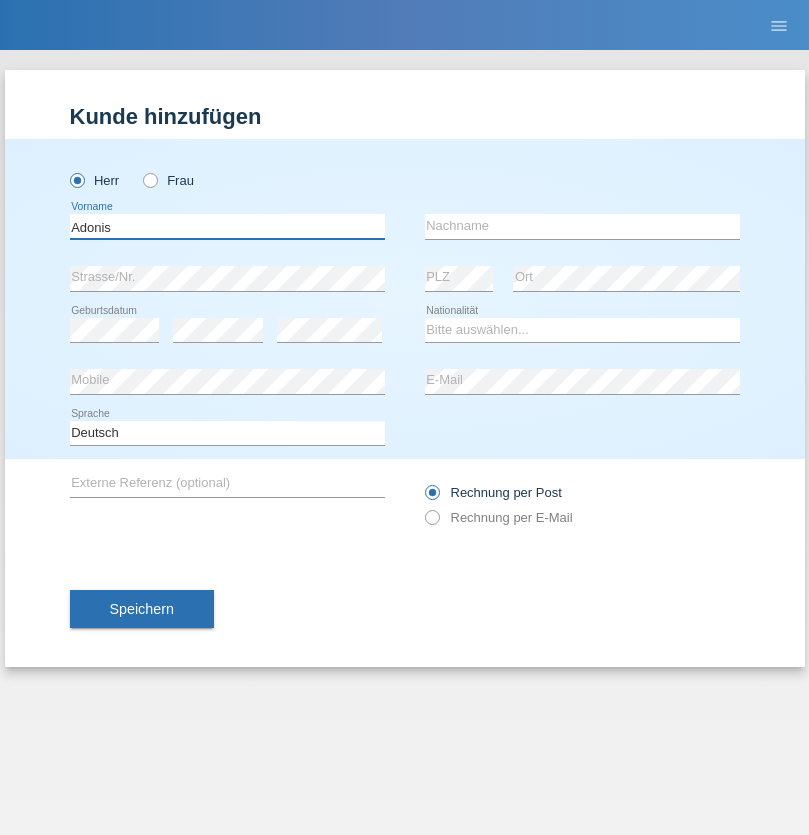 type on "Adonis" 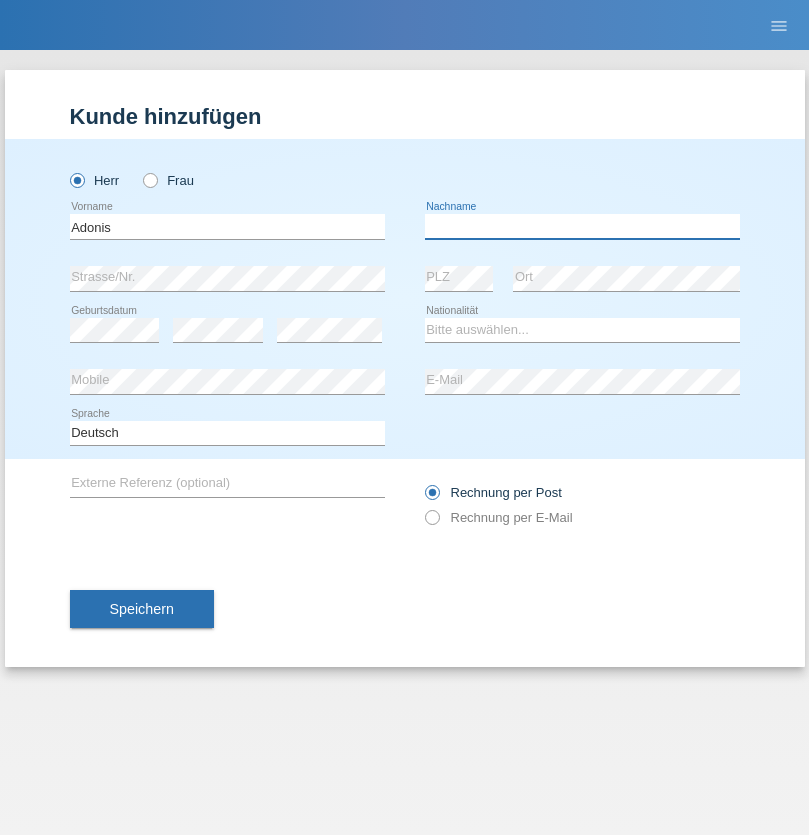 click at bounding box center (582, 226) 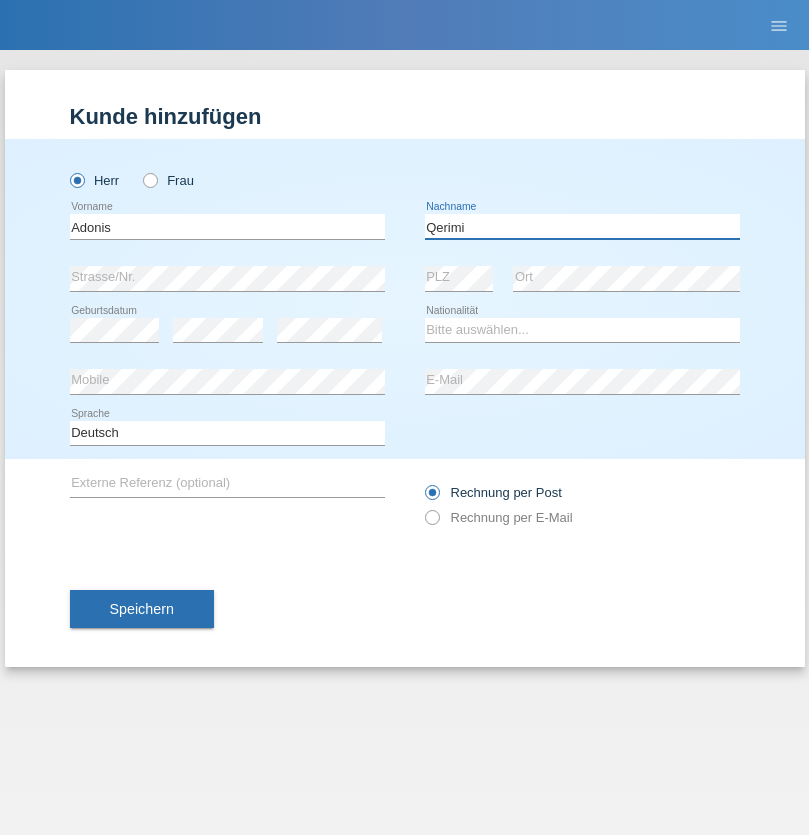 type on "Qerimi" 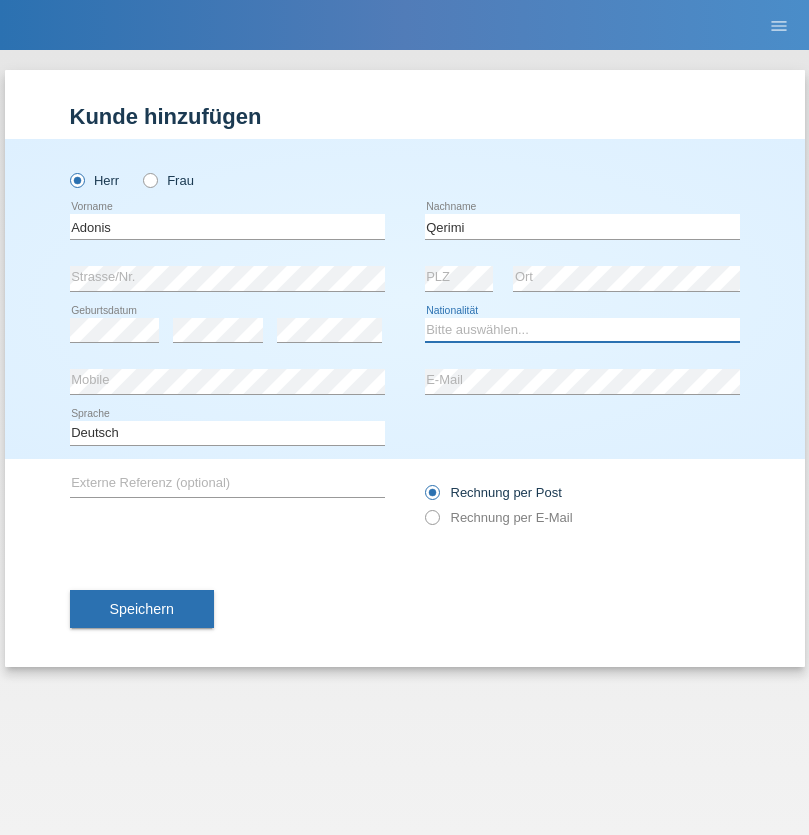 select on "XK" 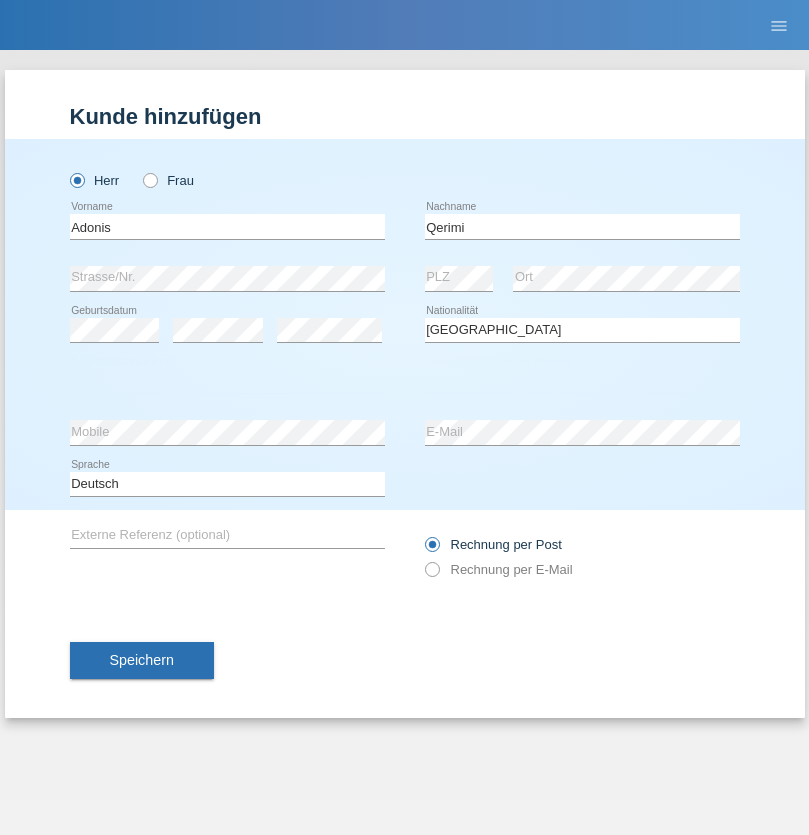 select on "C" 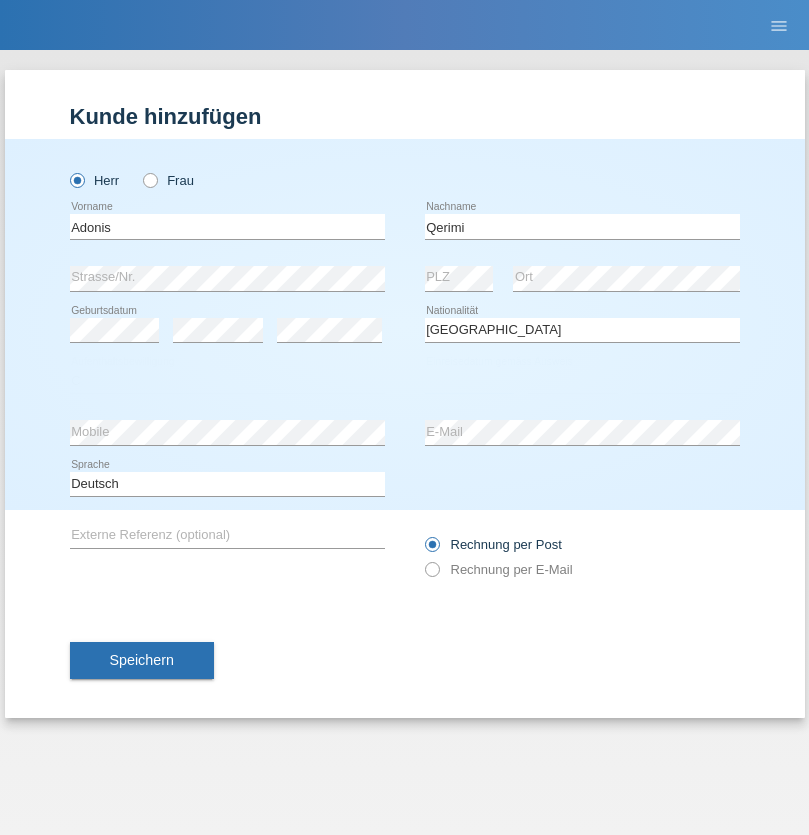select on "12" 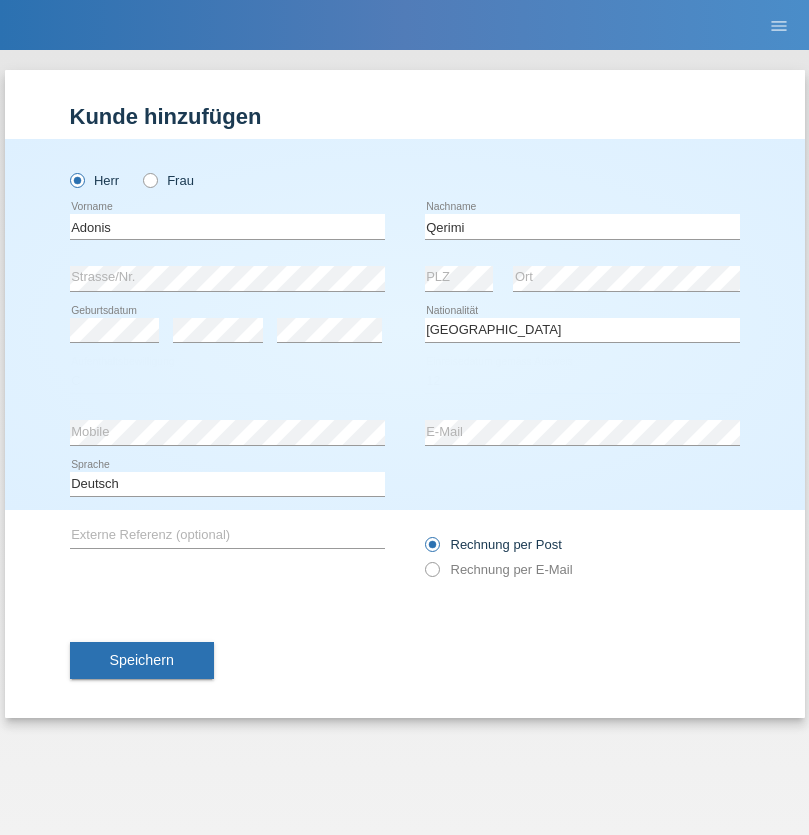 select on "07" 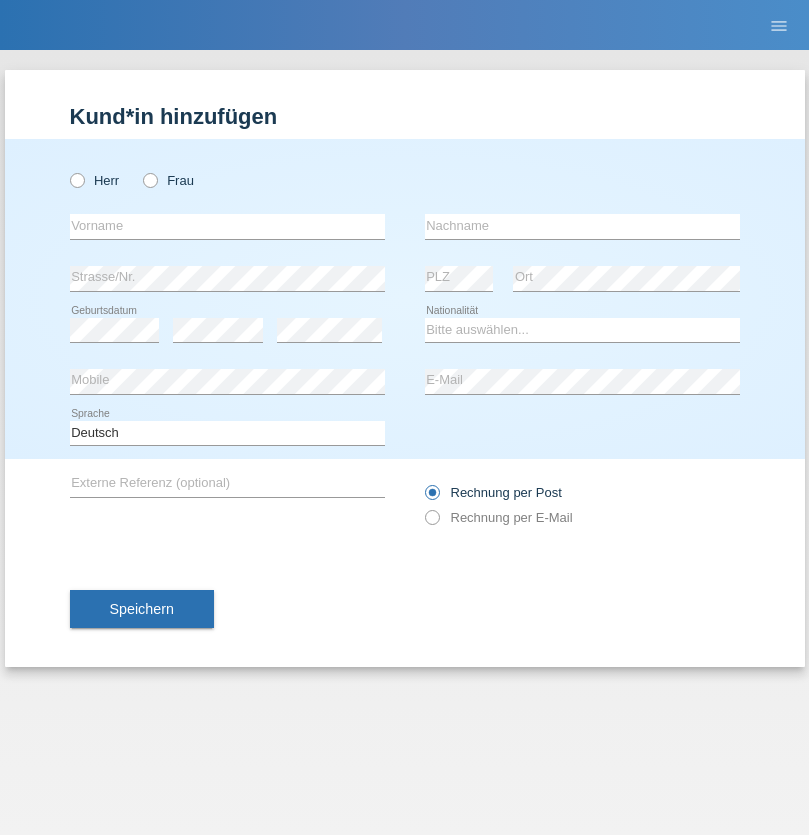 scroll, scrollTop: 0, scrollLeft: 0, axis: both 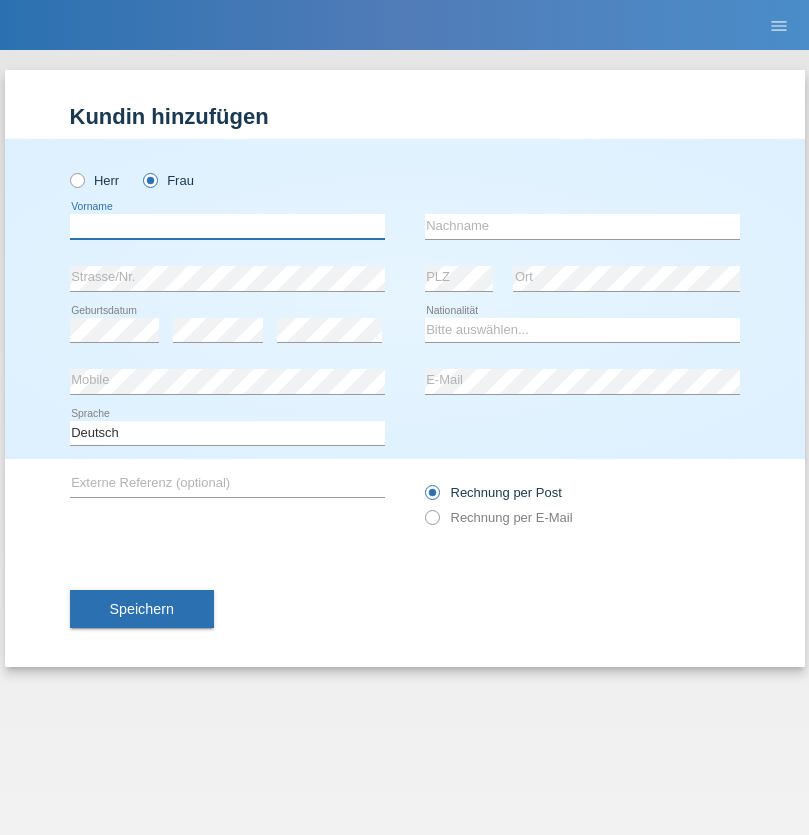 click at bounding box center (227, 226) 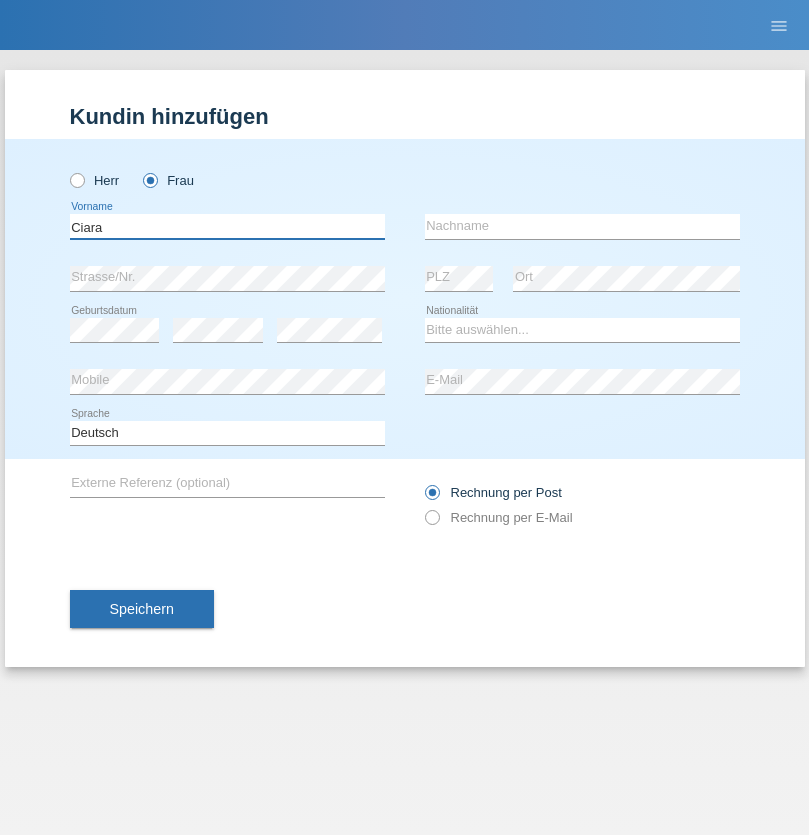 type on "Ciara" 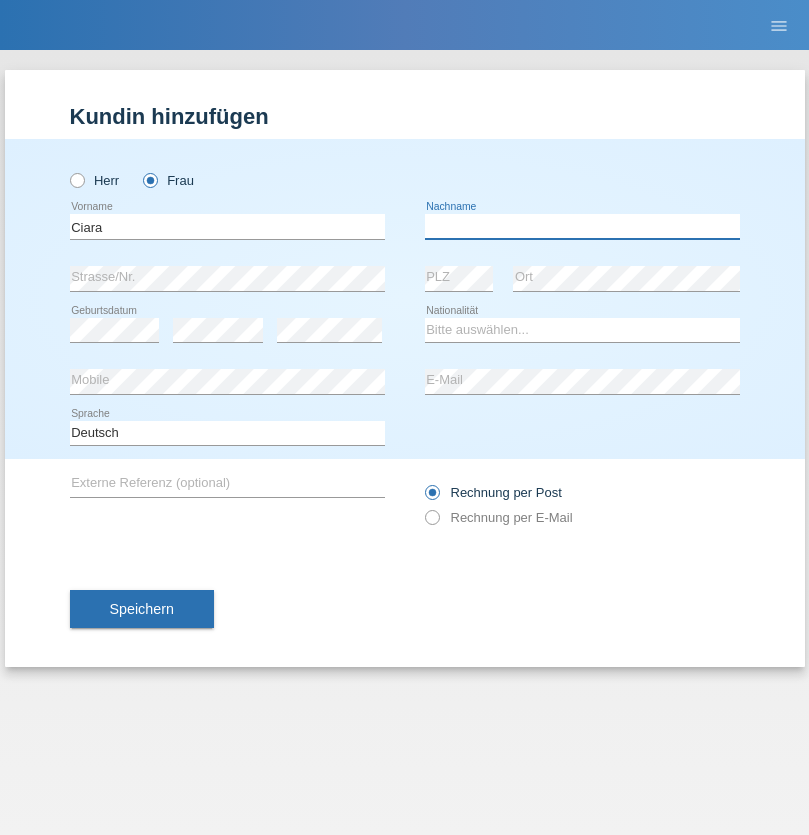 click at bounding box center [582, 226] 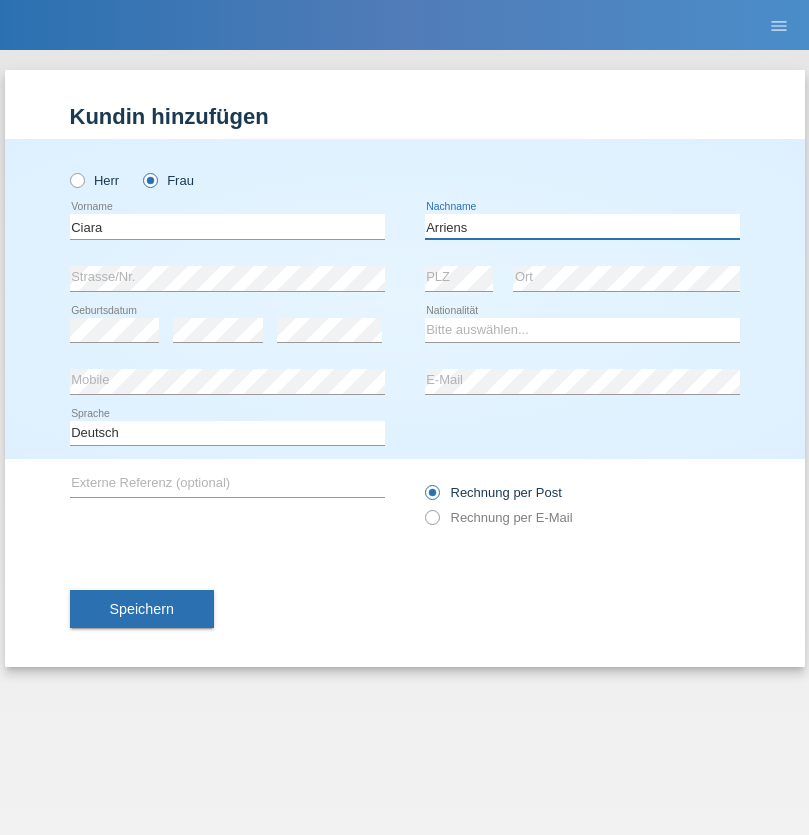 type on "Arriens" 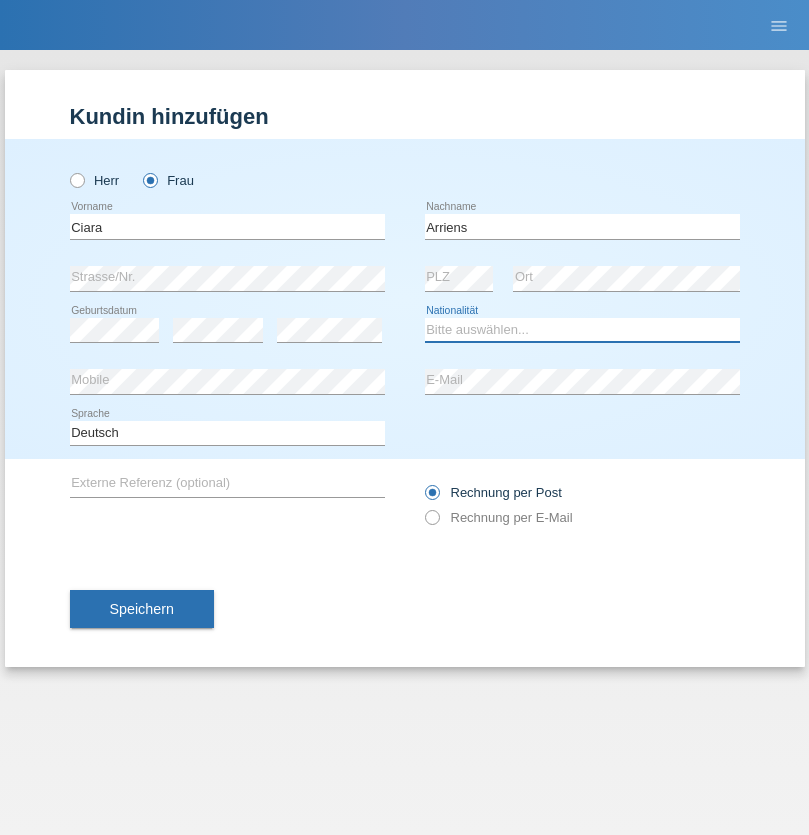 select on "CH" 